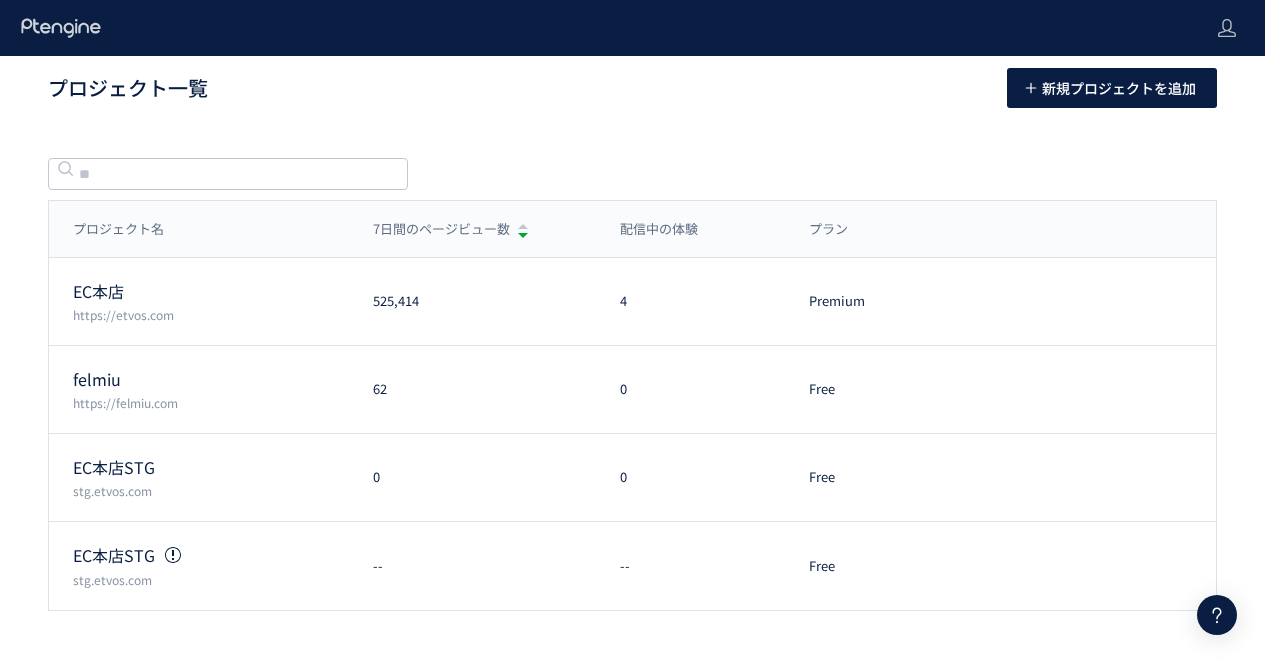 scroll, scrollTop: 0, scrollLeft: 0, axis: both 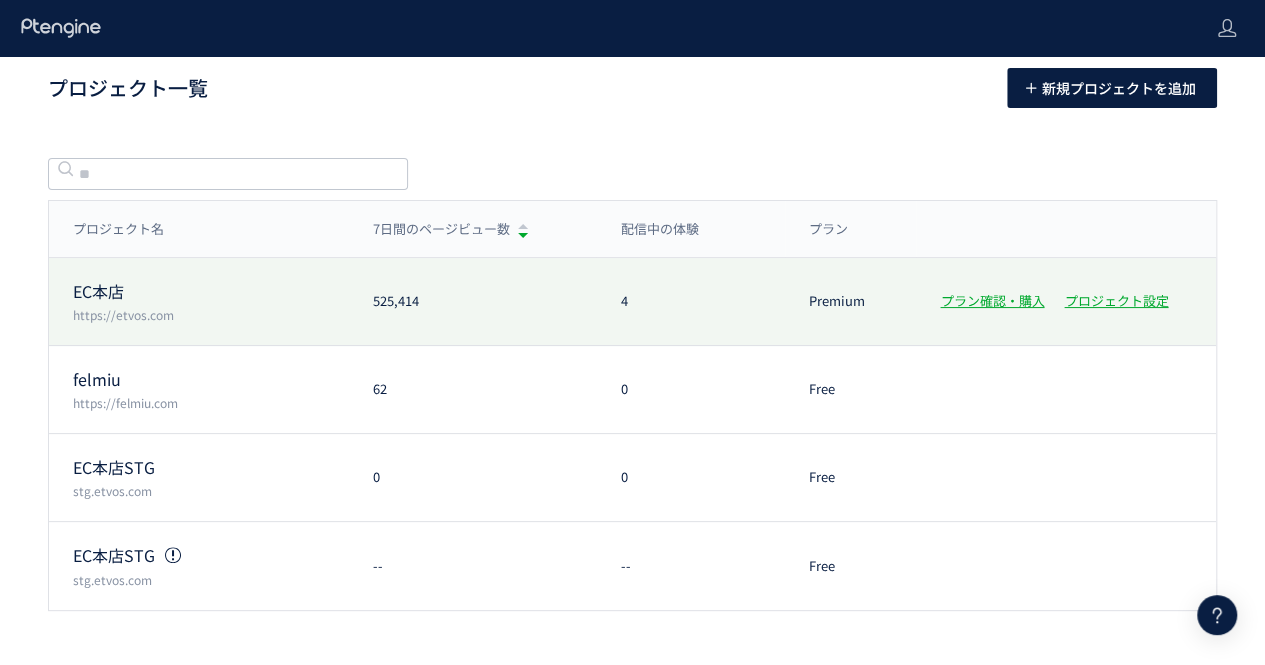click on "EC本店 https://etvos.com 525,414 4 Premium プラン確認・購入 プロジェクト設定" 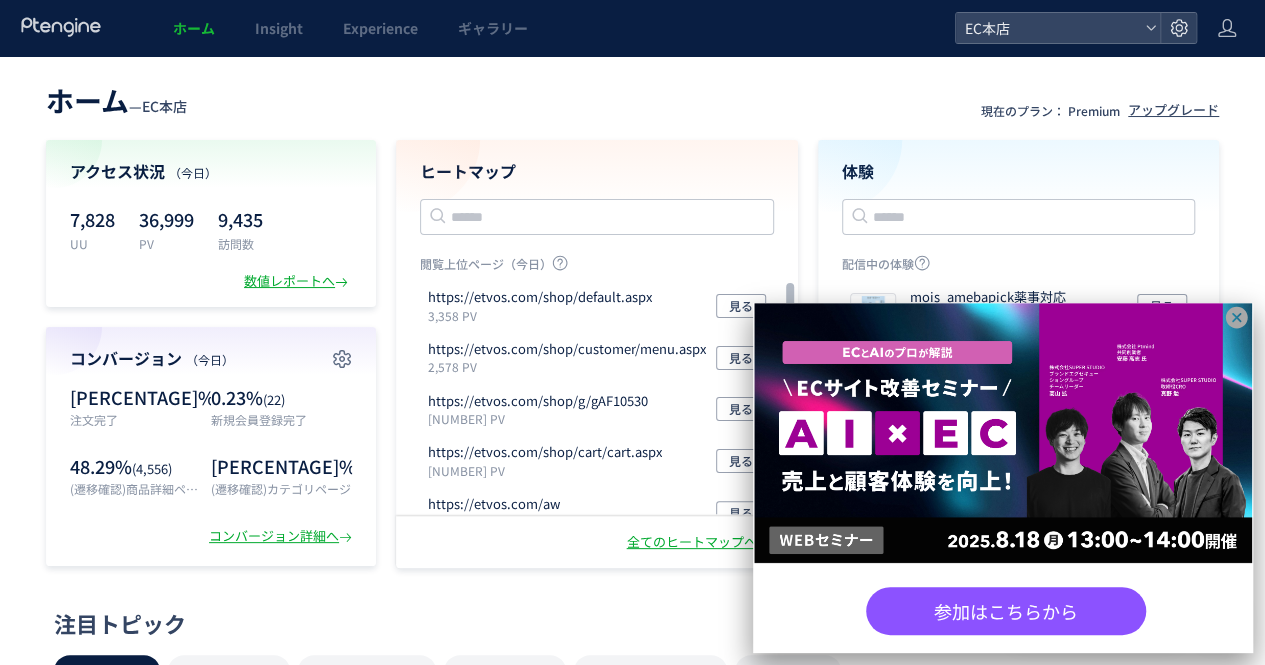 click 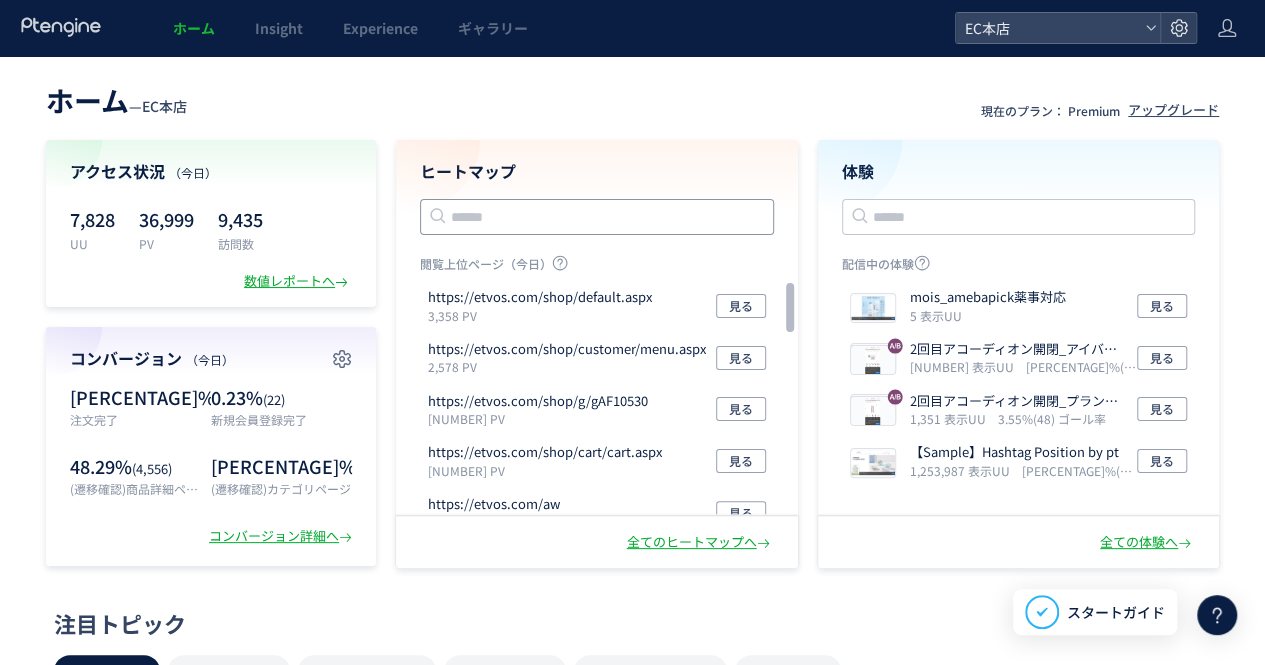 click 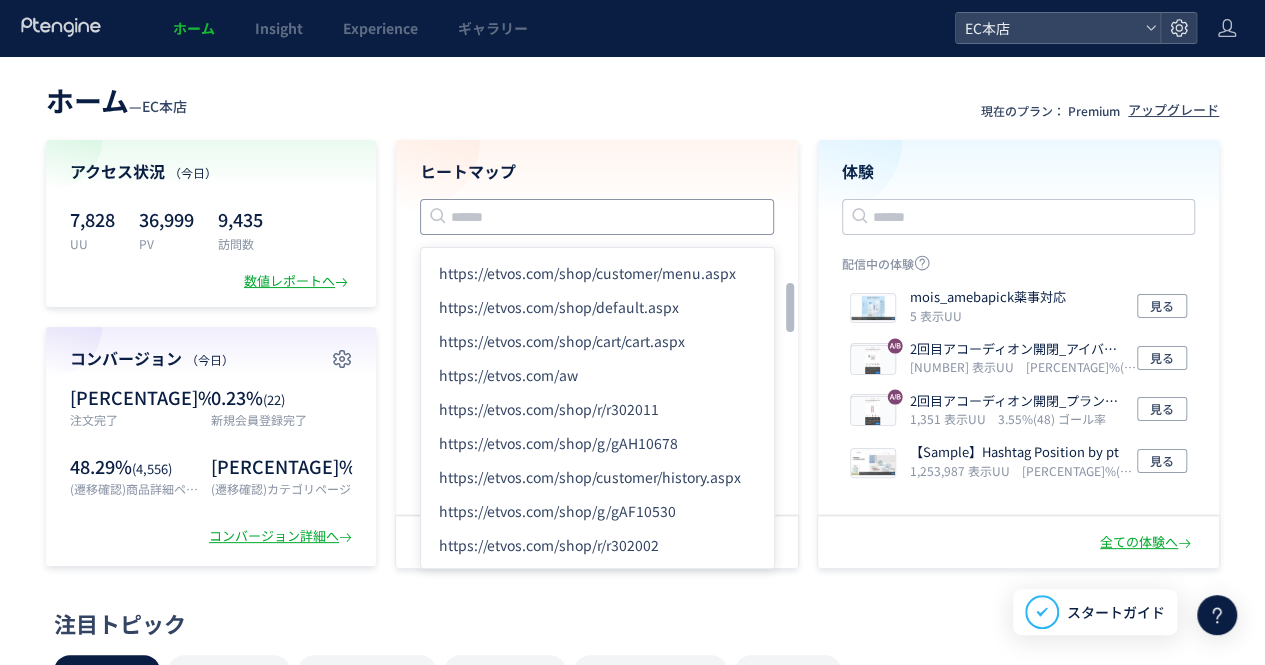 click 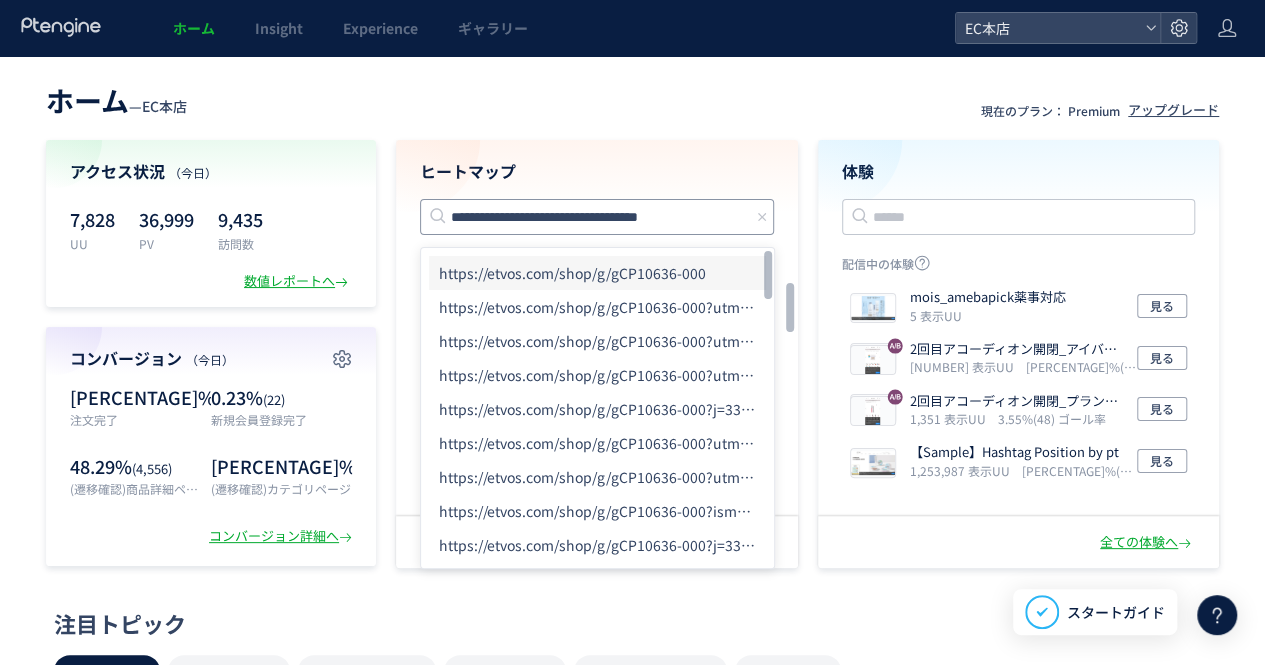 type on "**********" 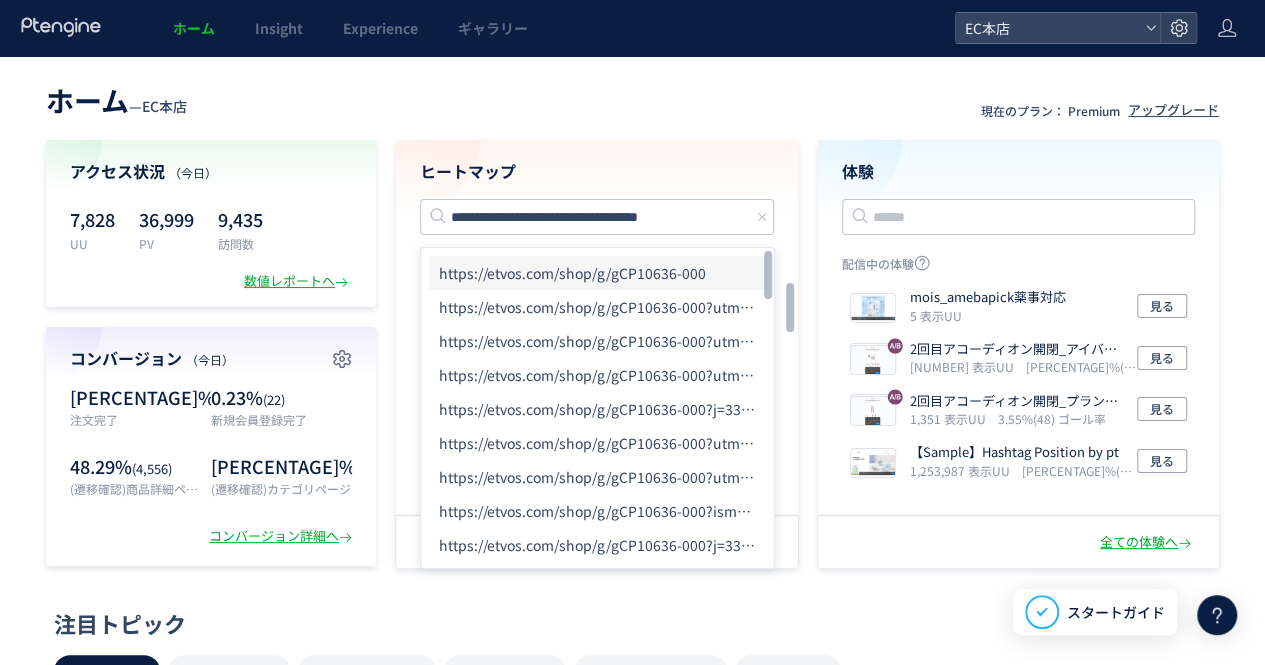 click on "https://etvos.com/shop/g/gCP10636-000" 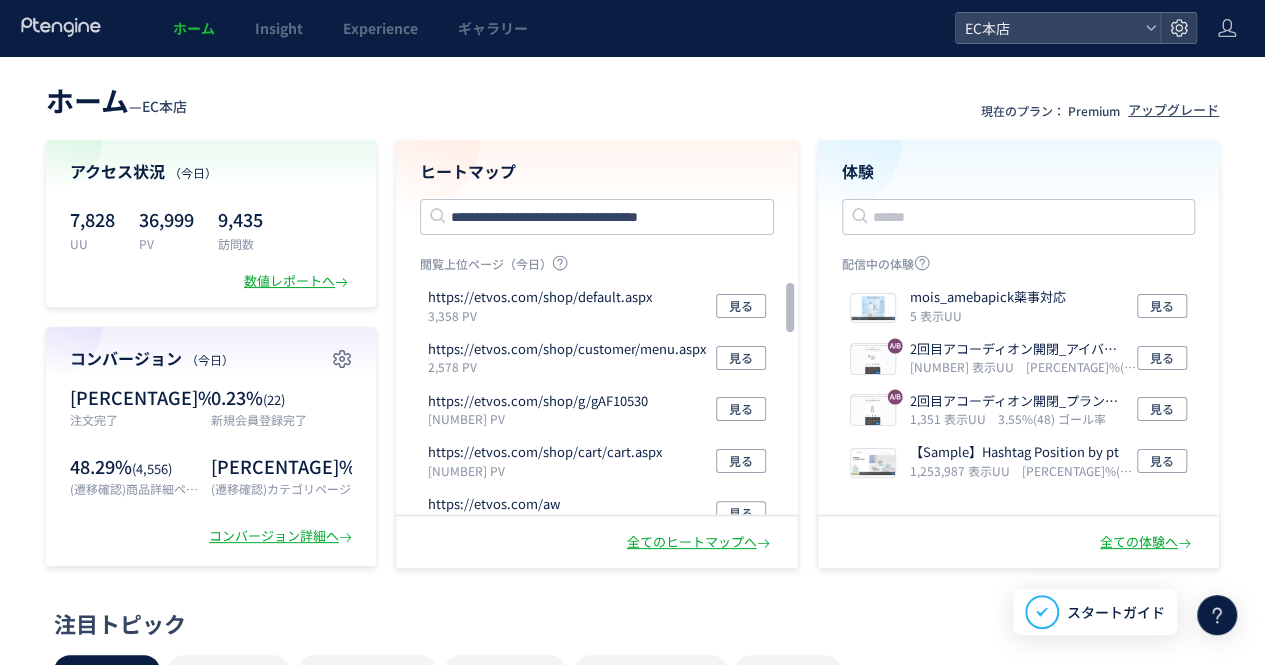 type 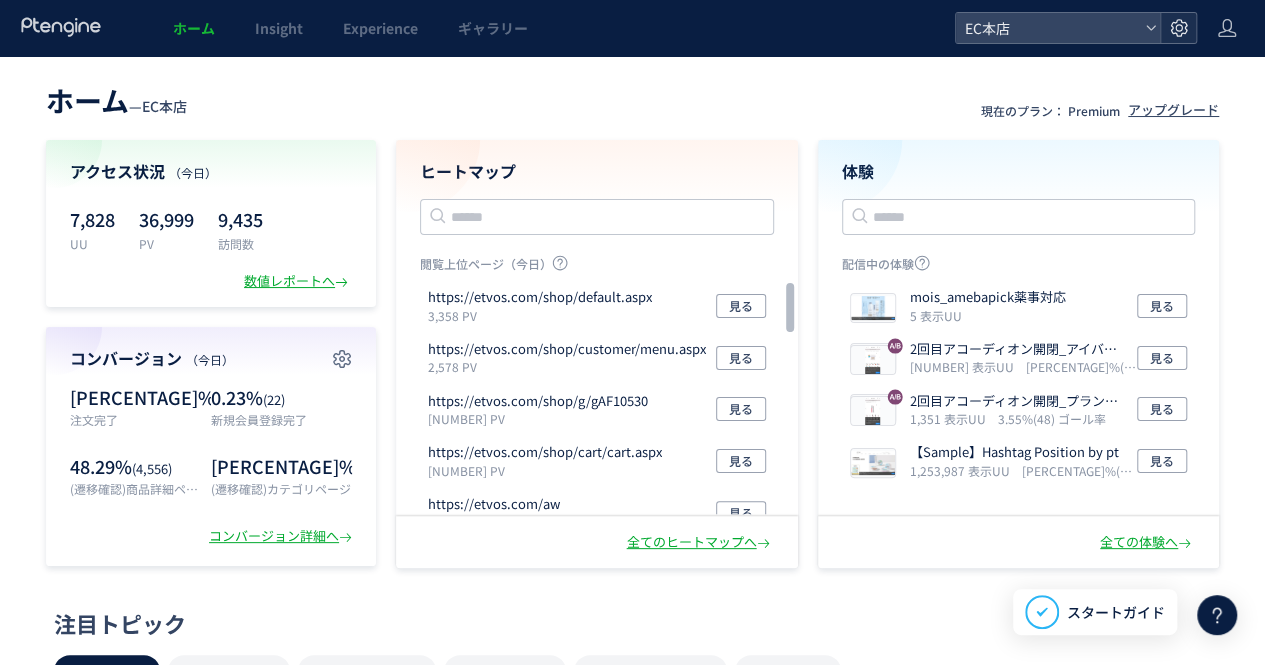 click 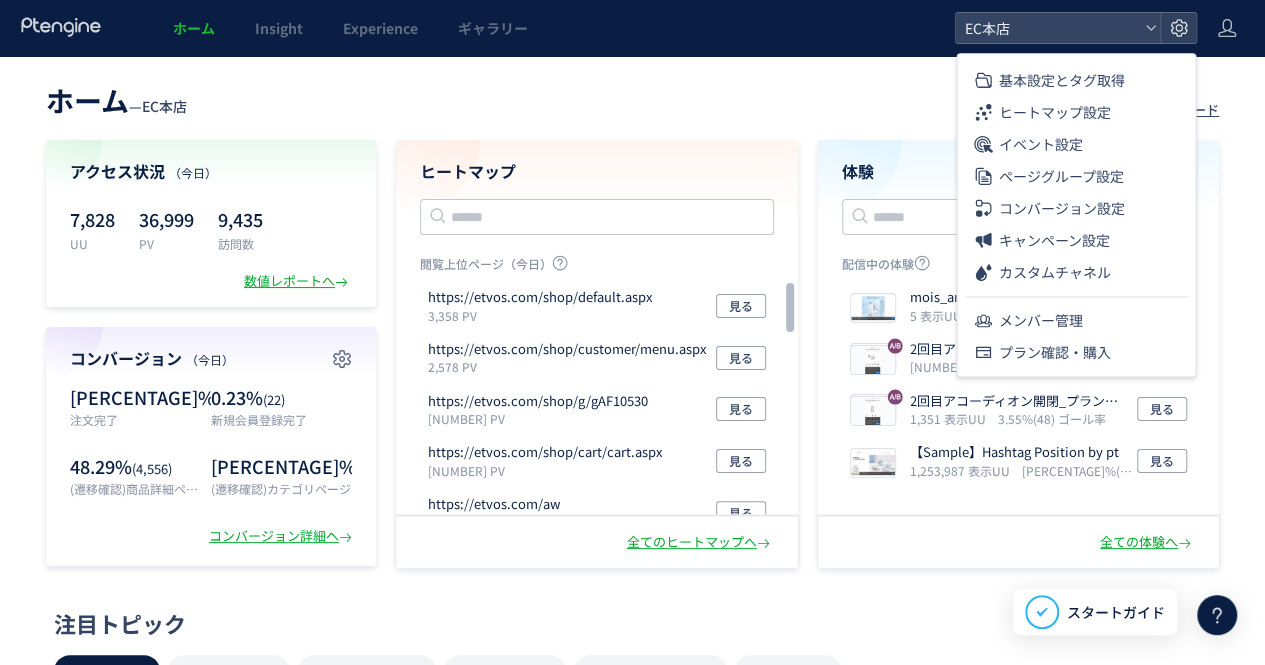 click on "ホーム  —  EC本店 現在のプラン： Premium アップグレード" at bounding box center [632, 98] 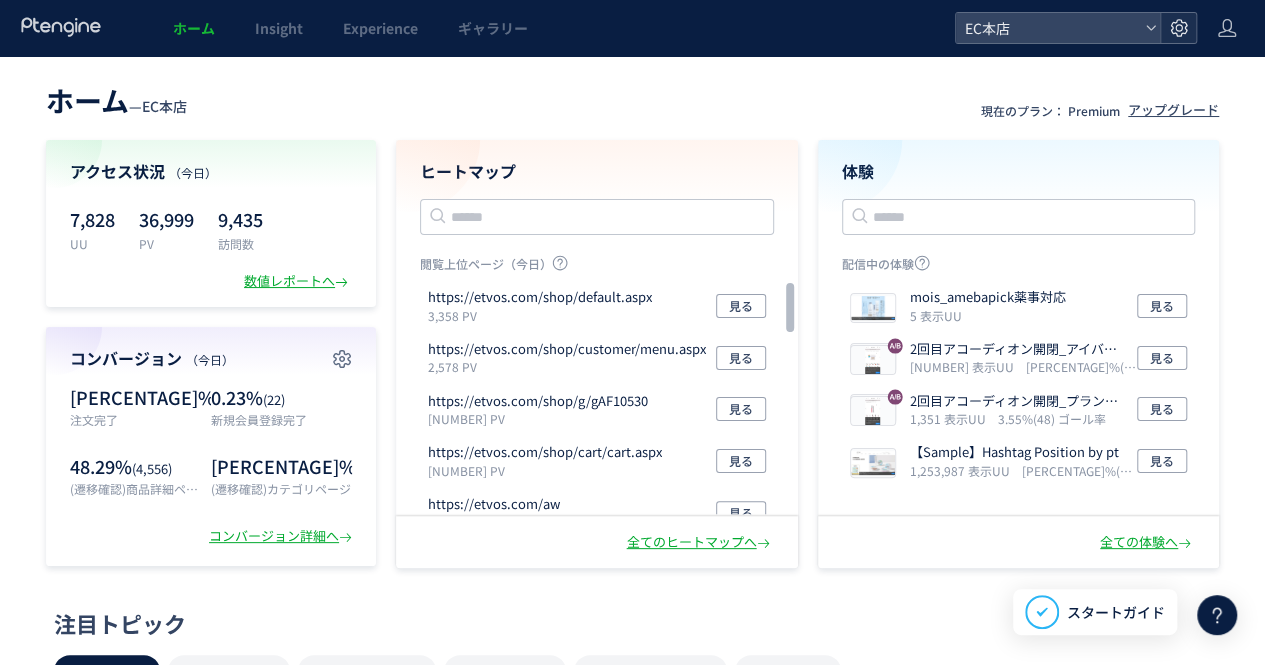 click 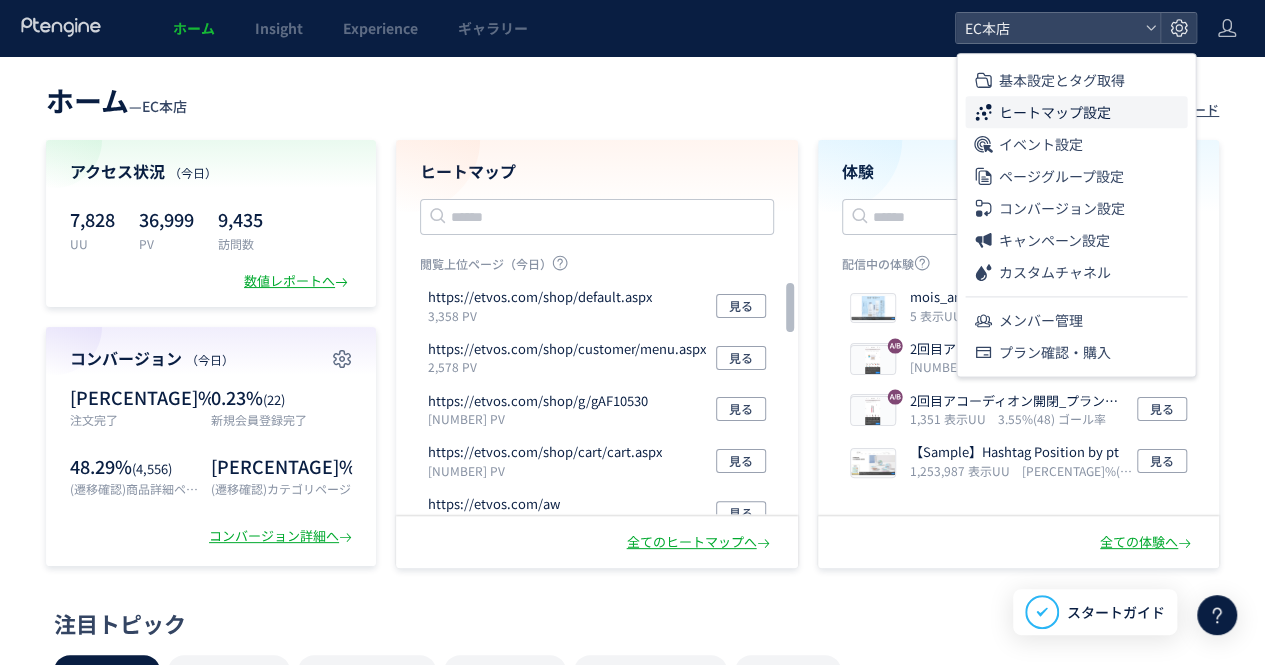click on "ヒートマップ設定" at bounding box center [1054, 112] 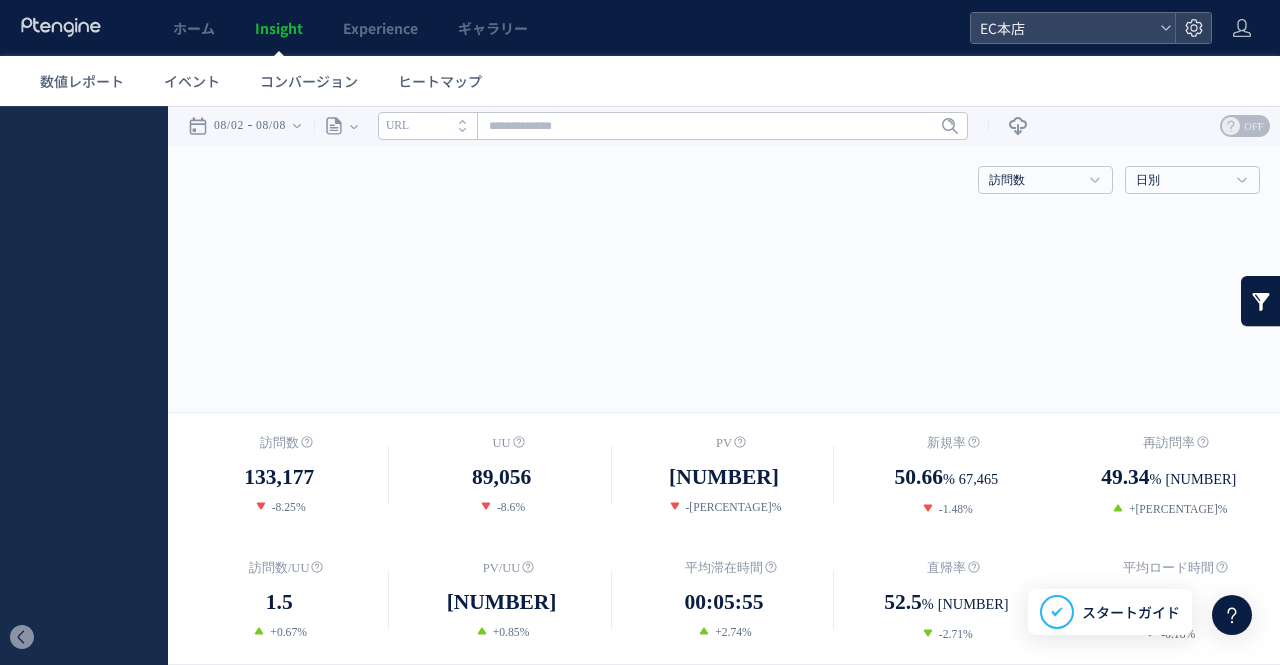 scroll, scrollTop: 0, scrollLeft: 0, axis: both 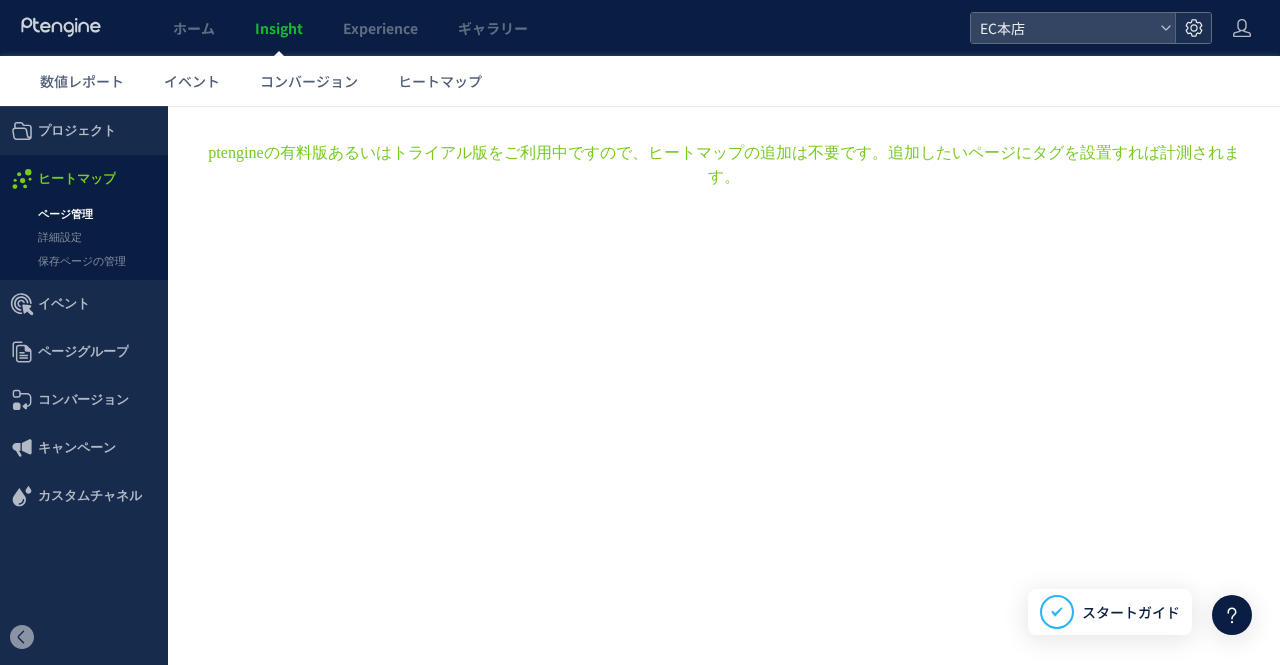 click 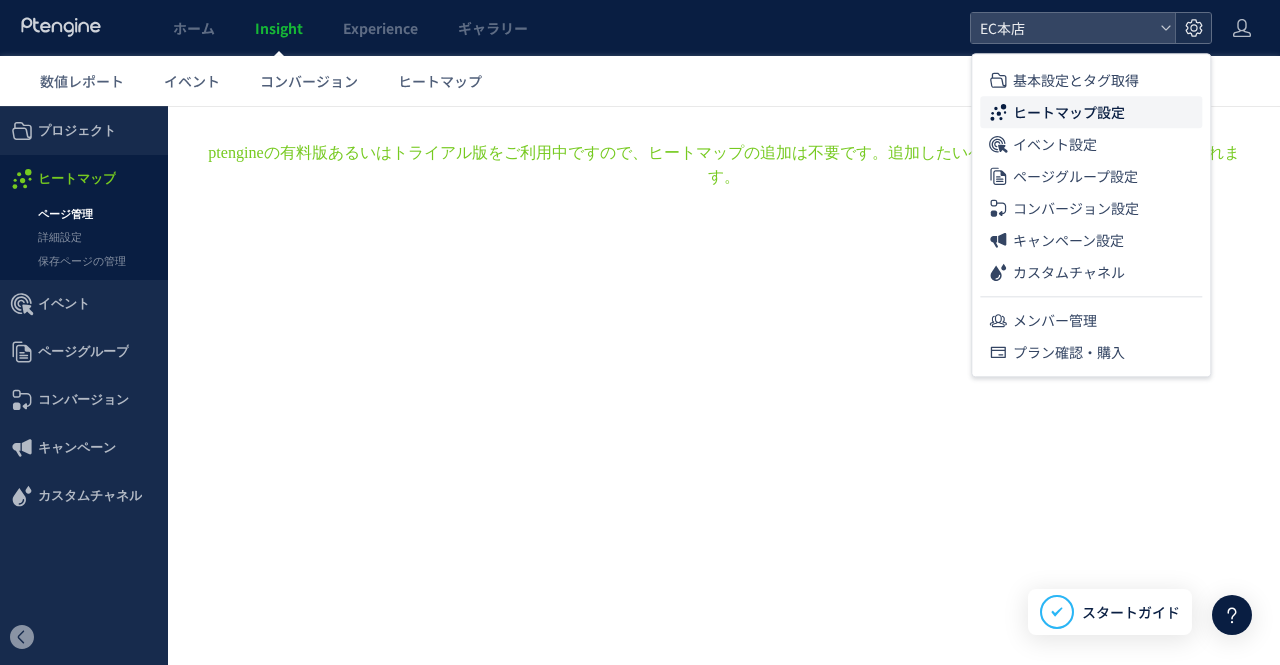 click 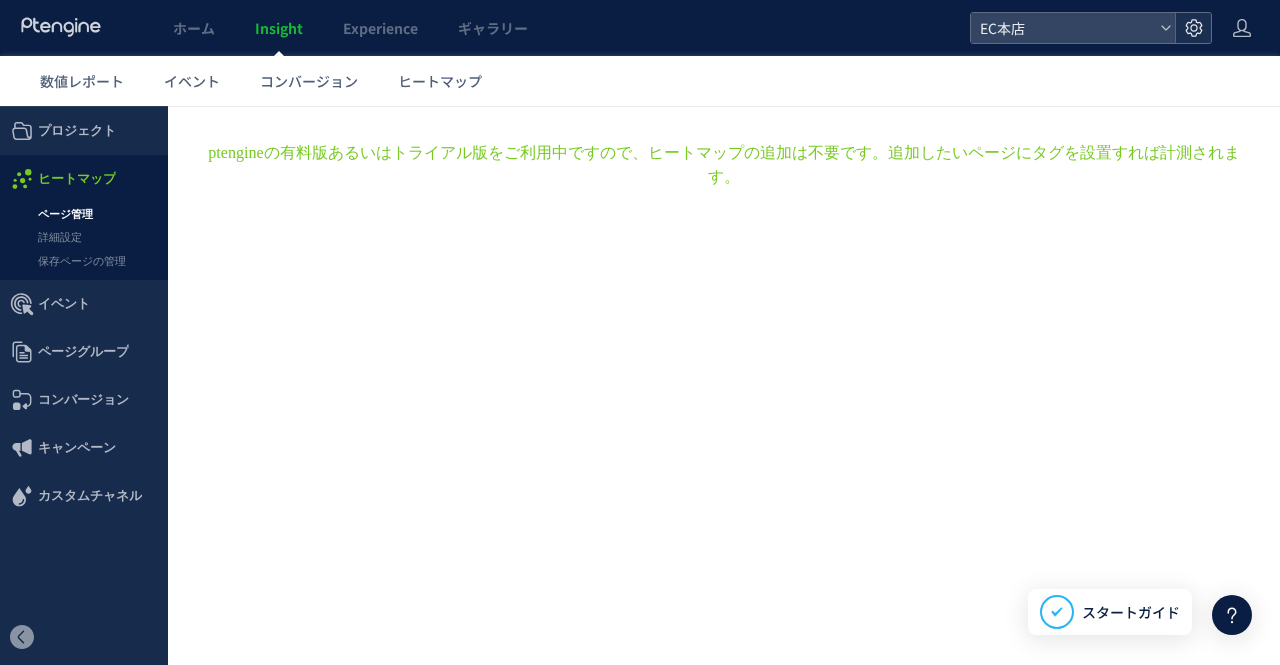 click 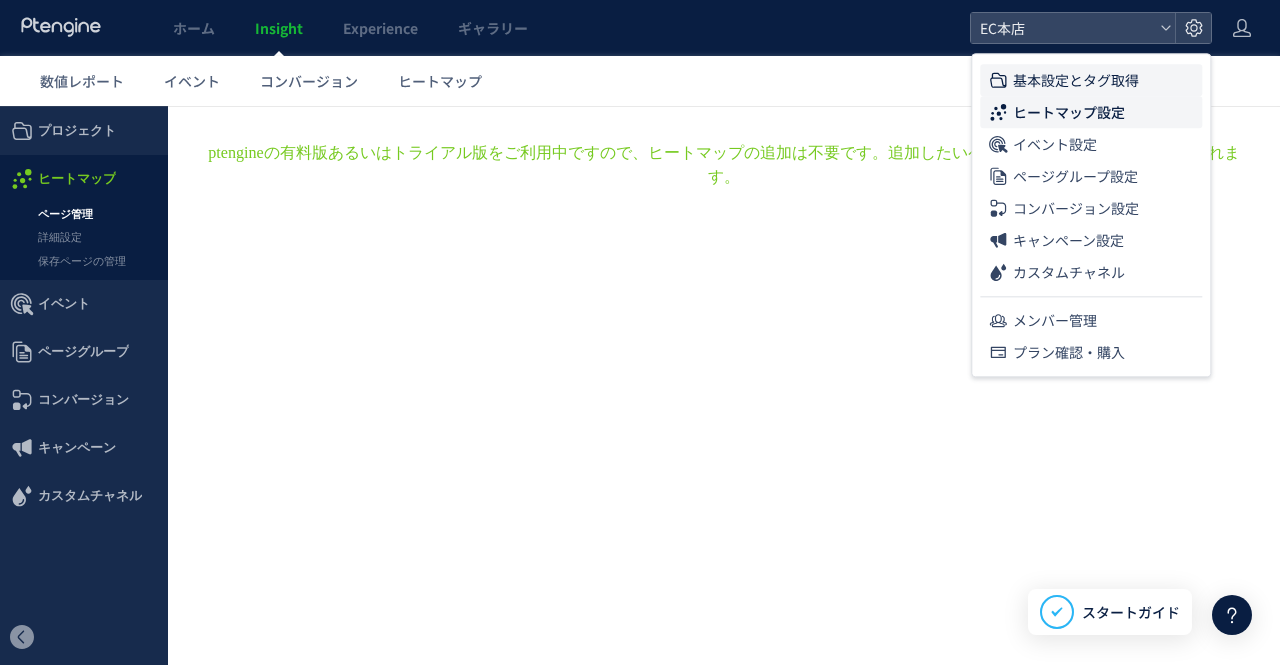 click on "基本設定とタグ取得" at bounding box center (1076, 80) 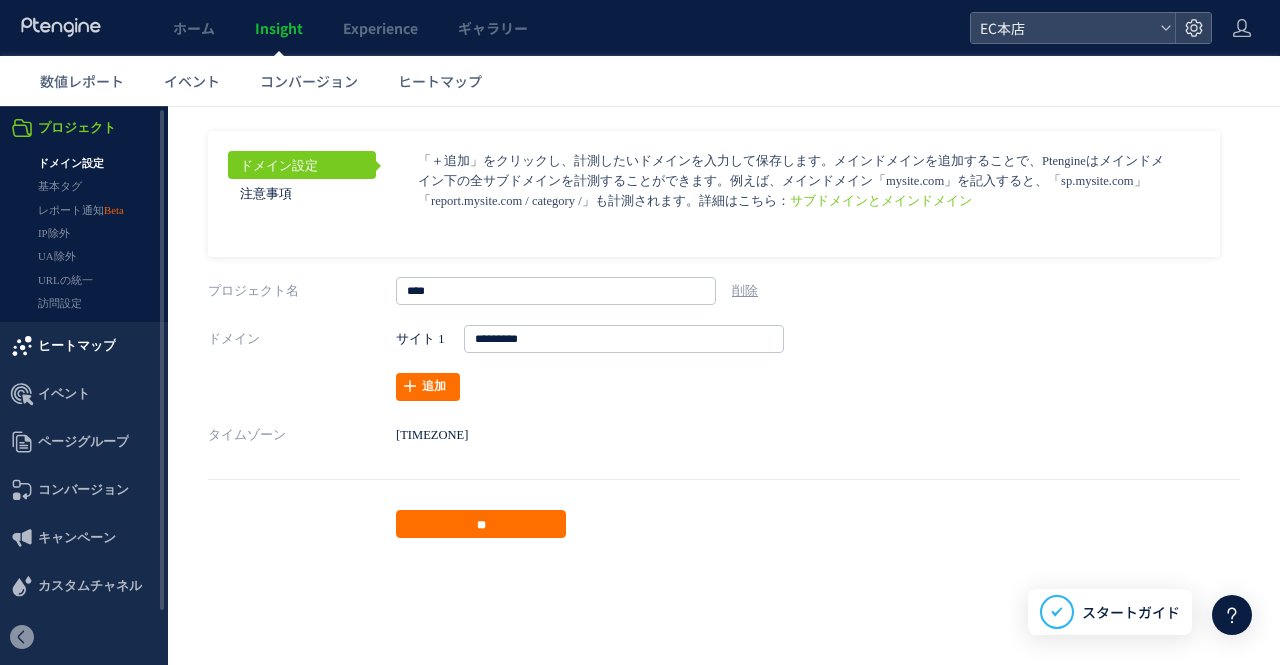 scroll, scrollTop: 0, scrollLeft: 0, axis: both 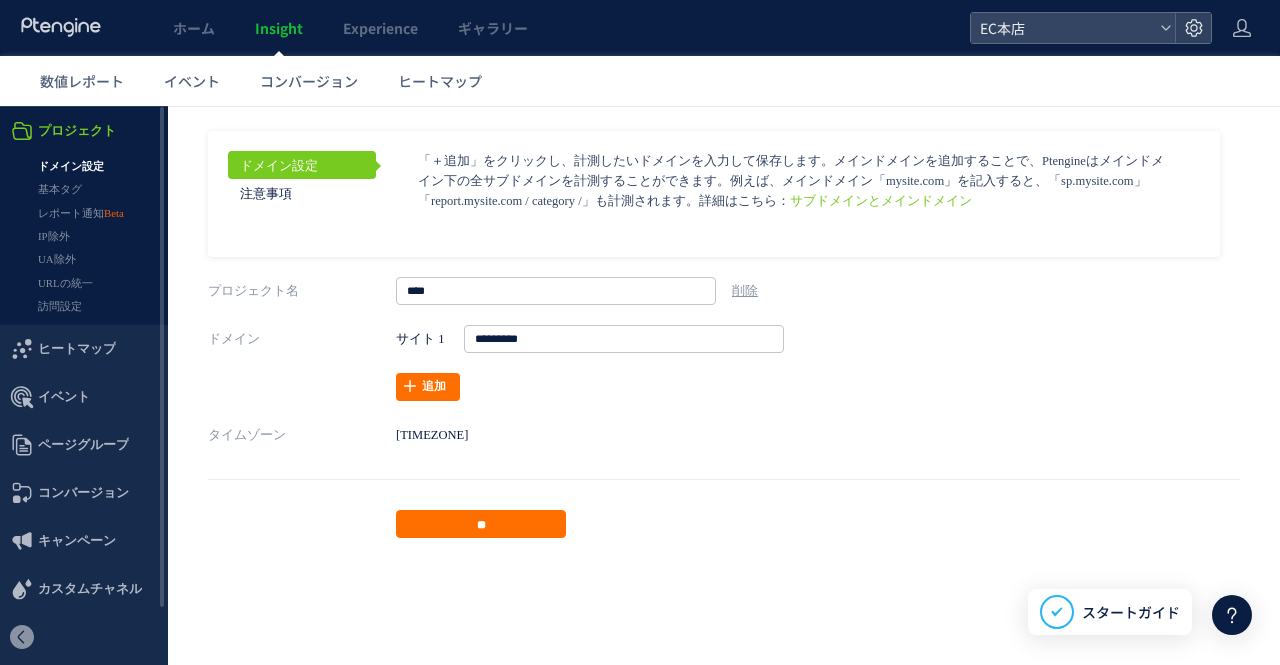 click on "ホーム Insight Experience ギャラリー EC本店" 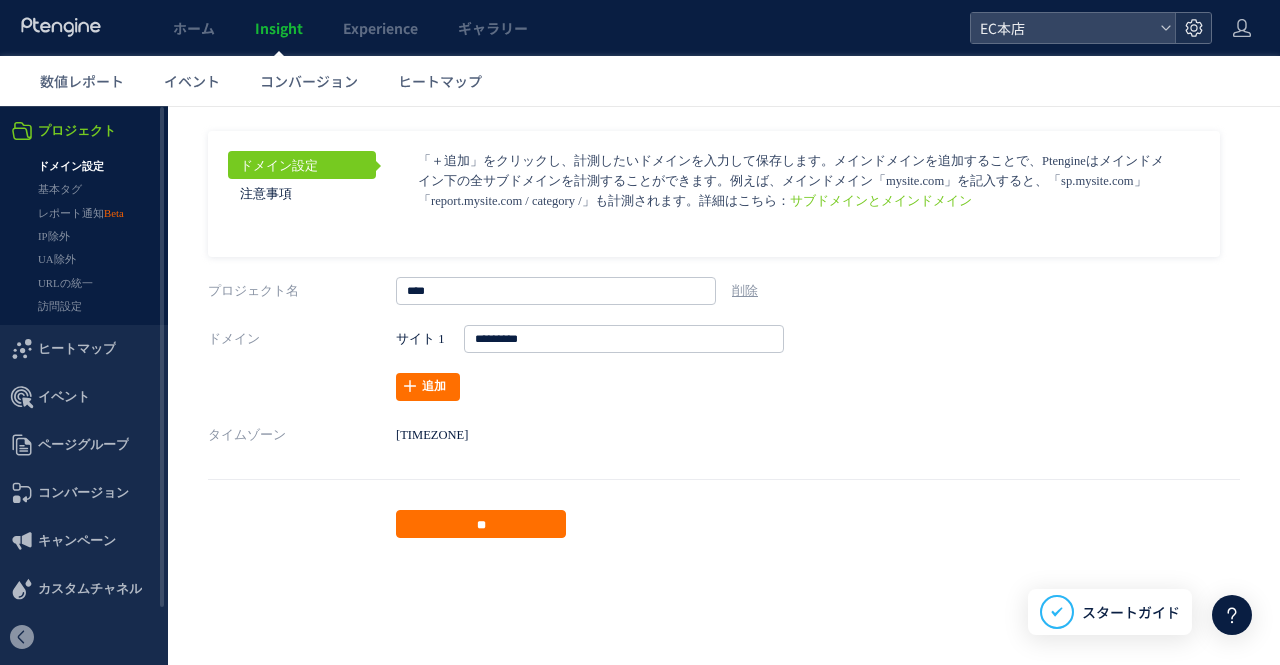 click 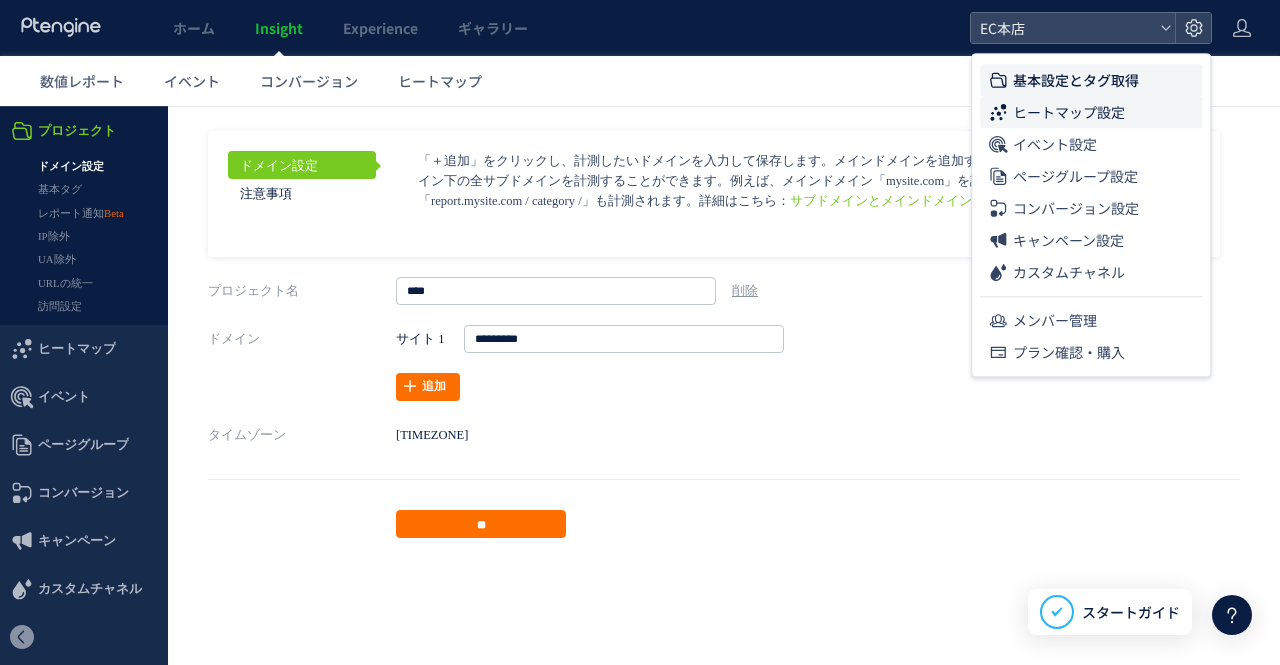 click on "ヒートマップ設定" at bounding box center (1069, 112) 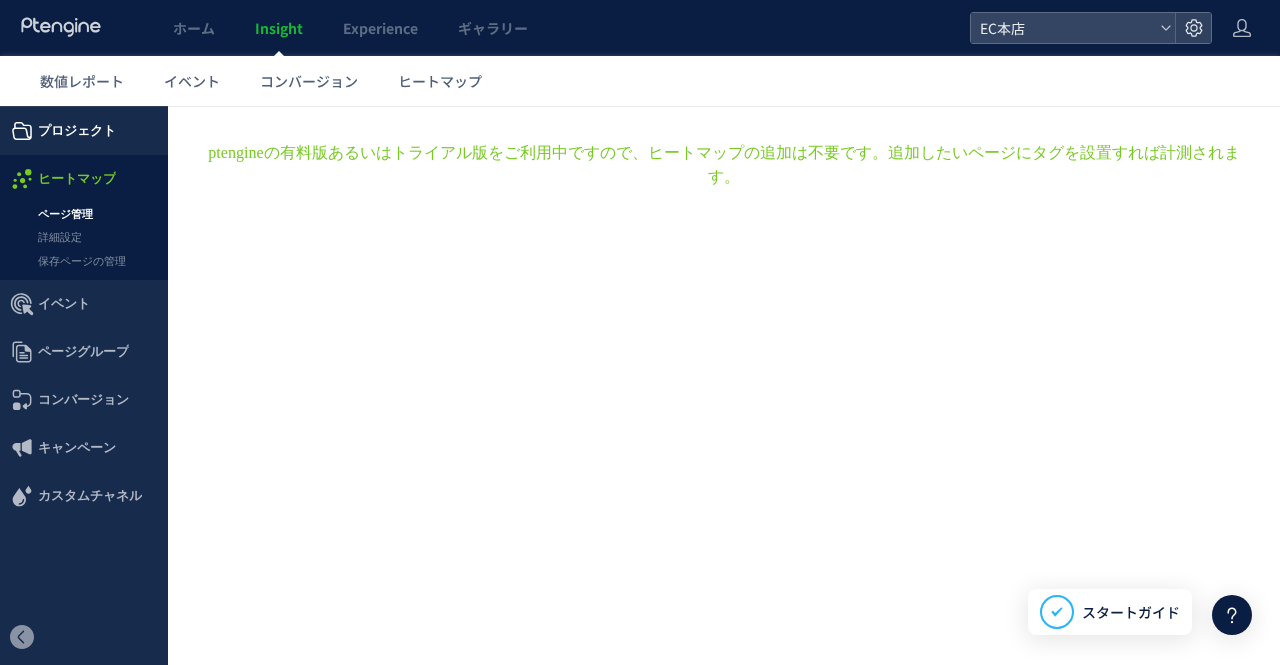 click on "プロジェクト" at bounding box center (84, 131) 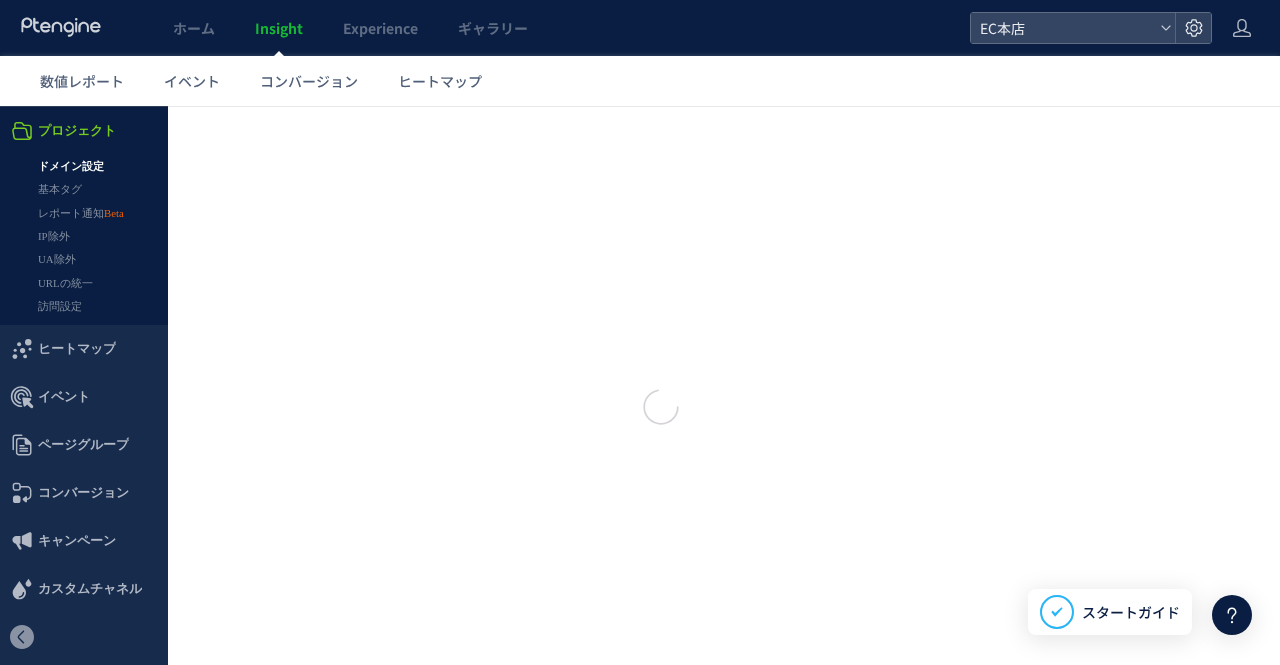 type on "****" 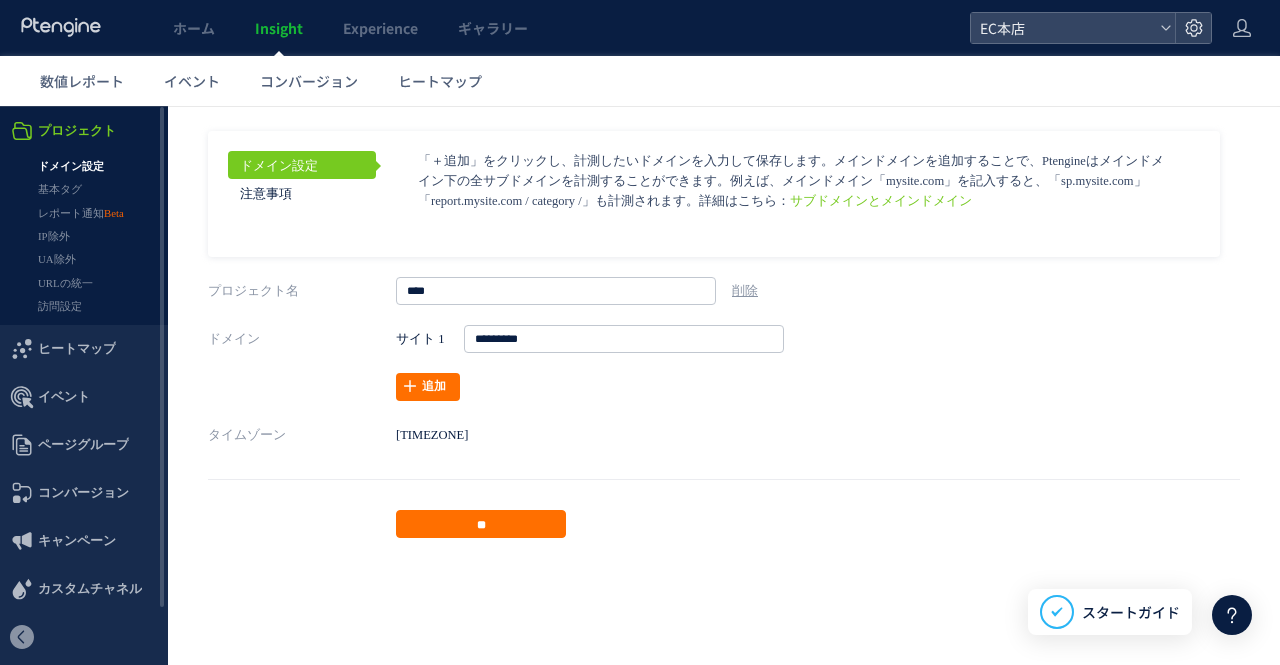 click on "プロジェクト" at bounding box center (84, 131) 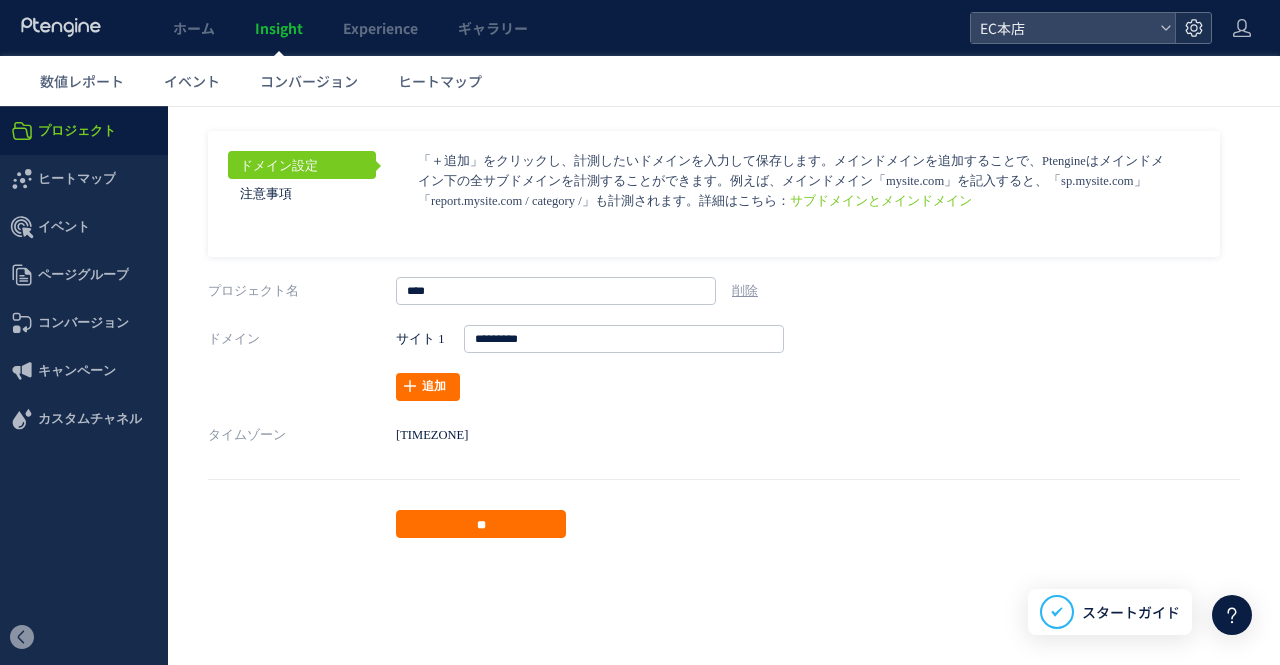 click 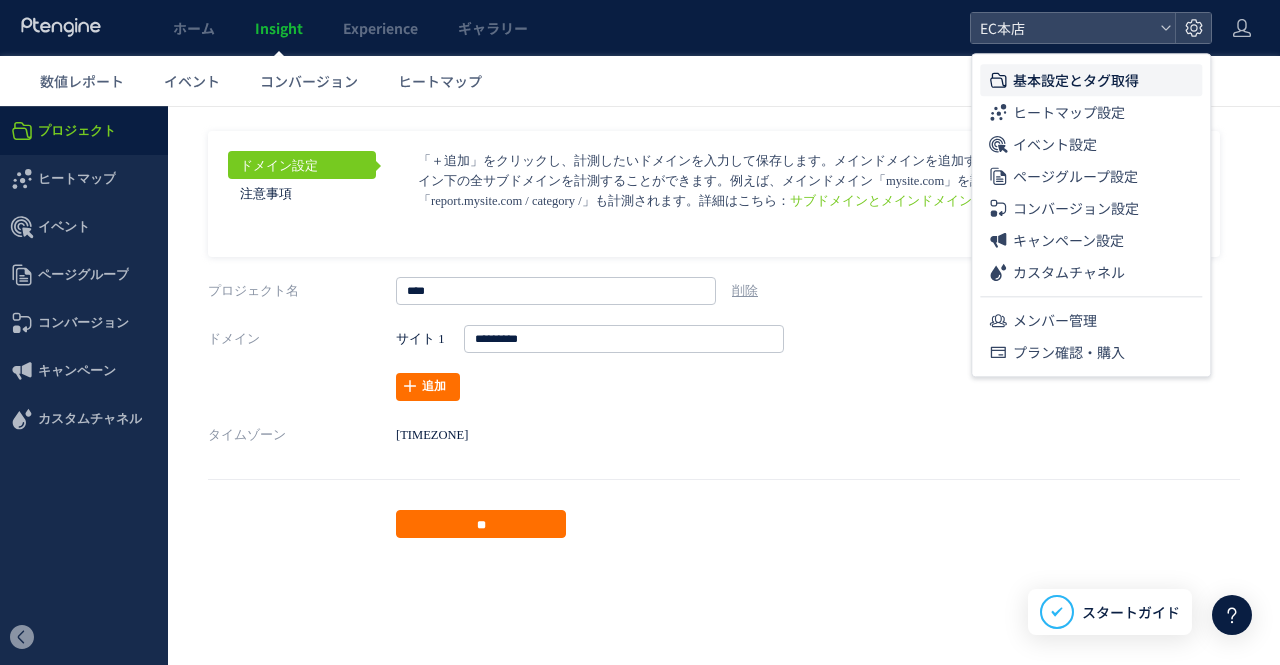 click on "ホーム Insight Experience ギャラリー" at bounding box center [485, 28] 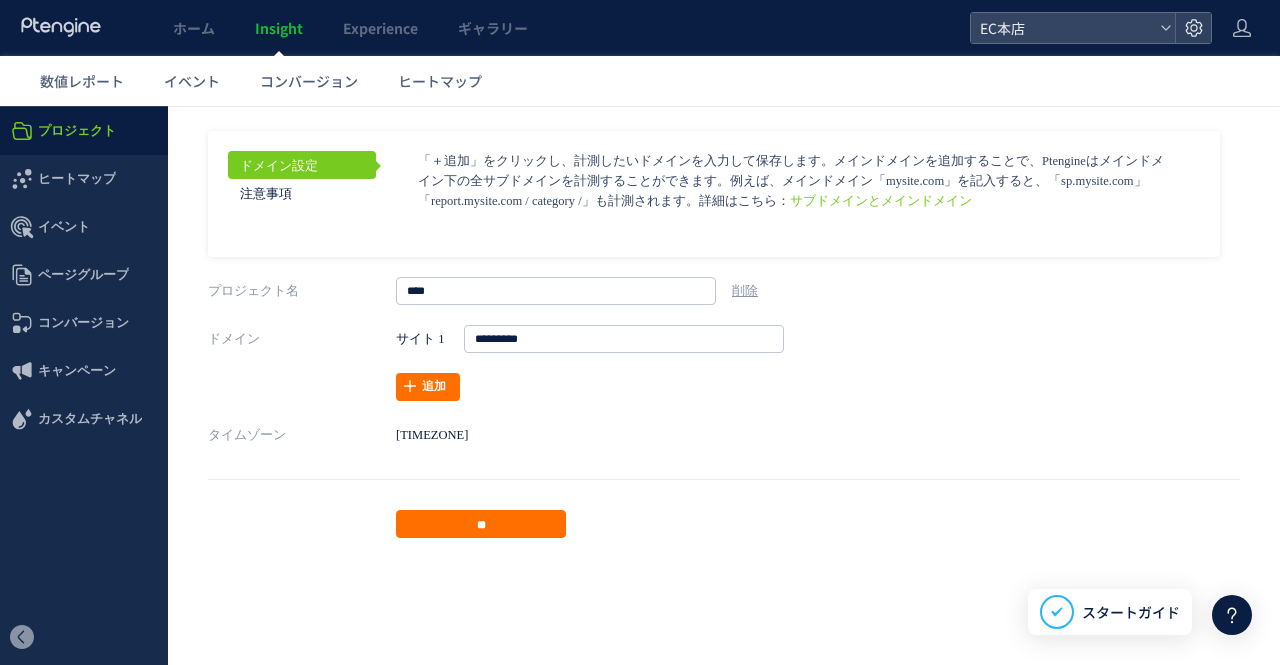 click on "ホーム Insight Experience ギャラリー" at bounding box center [485, 28] 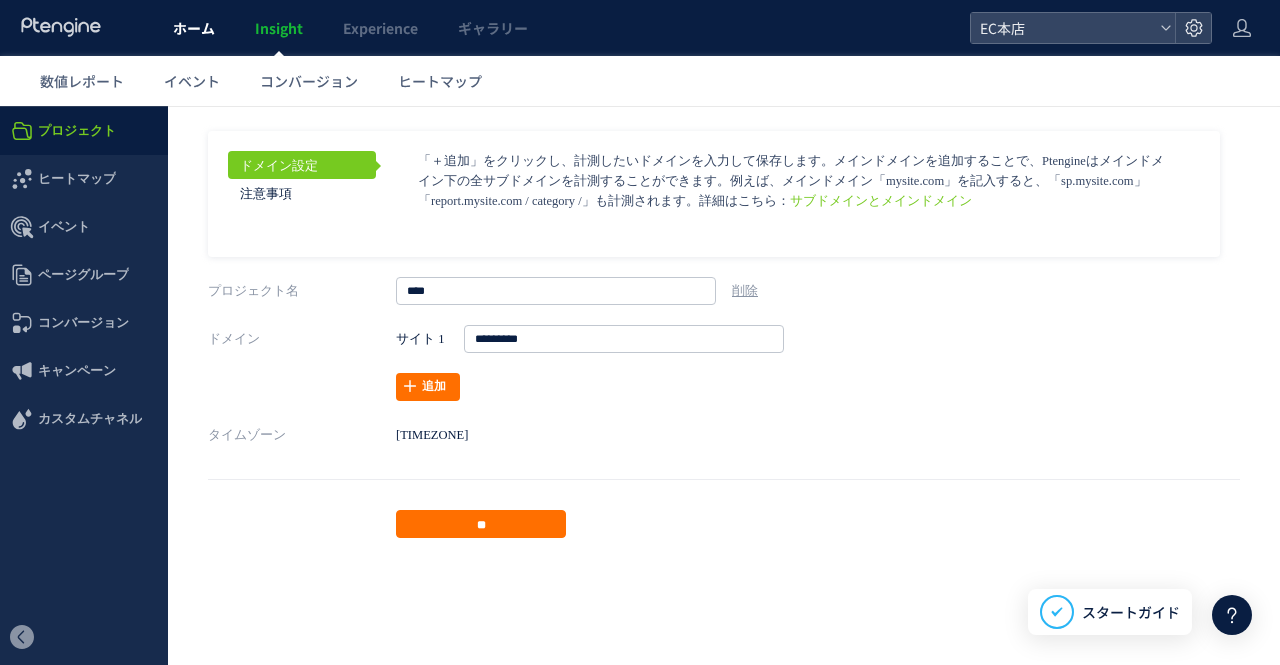 click on "ホーム" at bounding box center [194, 28] 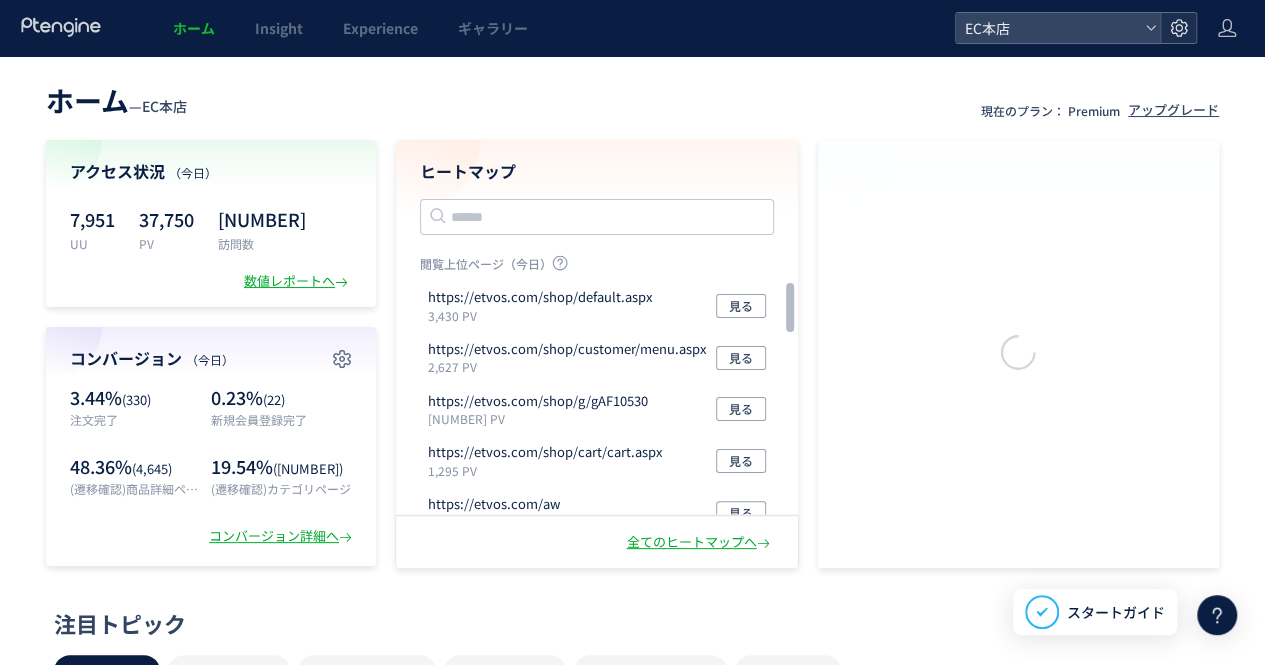click 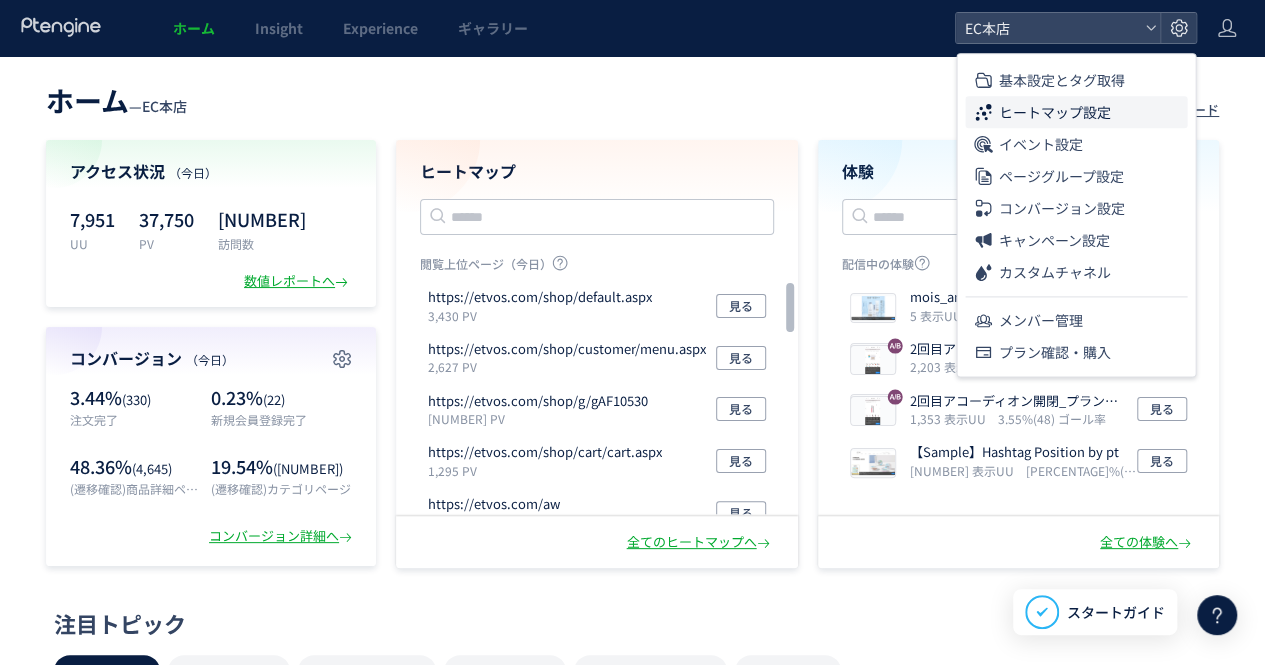 click on "ヒートマップ設定" at bounding box center (1054, 112) 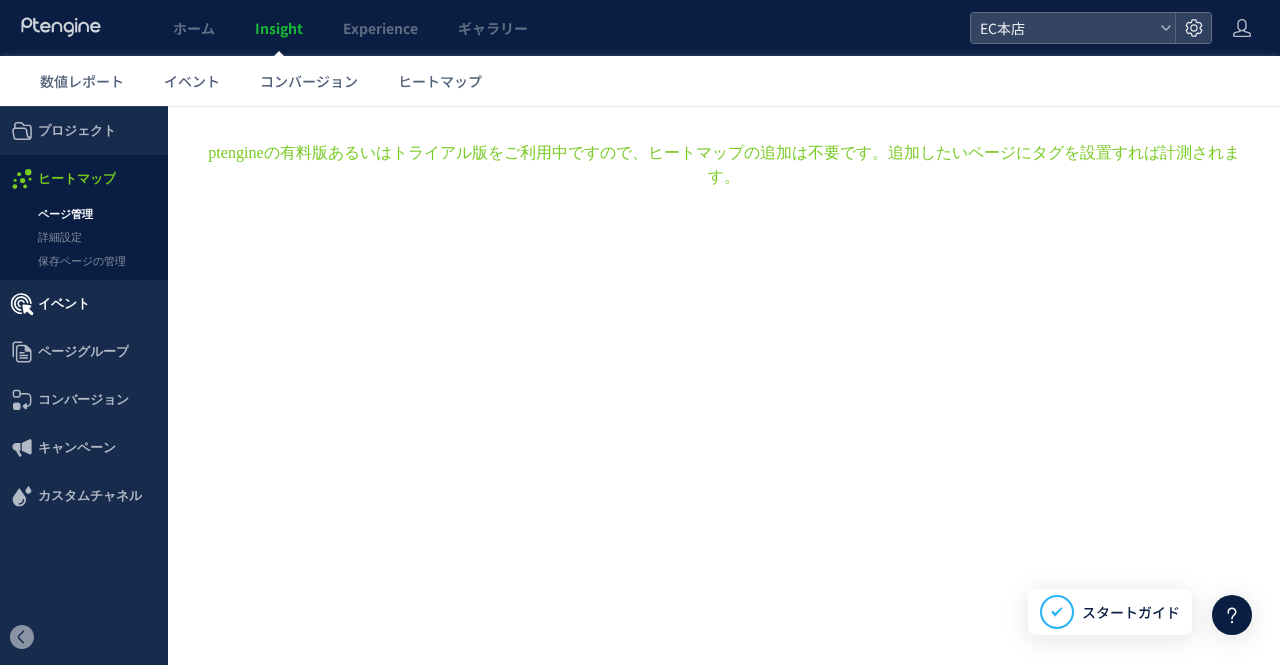 click on "イベント" at bounding box center [84, 304] 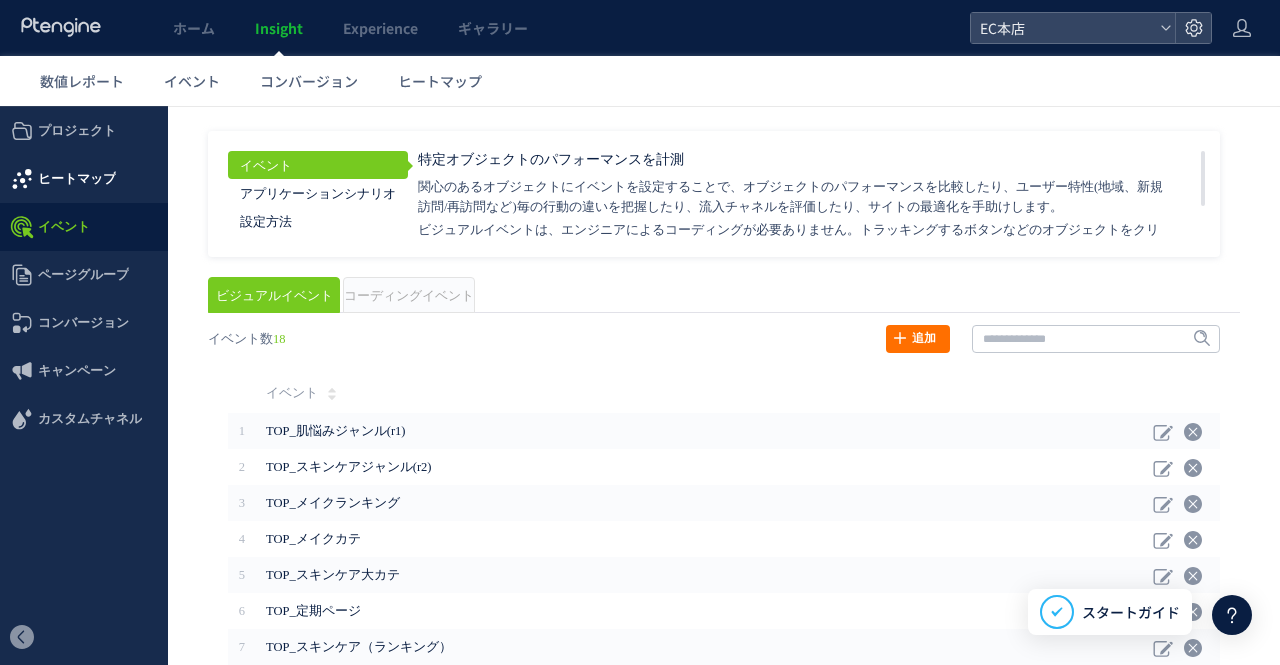 click on "ヒートマップ" at bounding box center [84, 179] 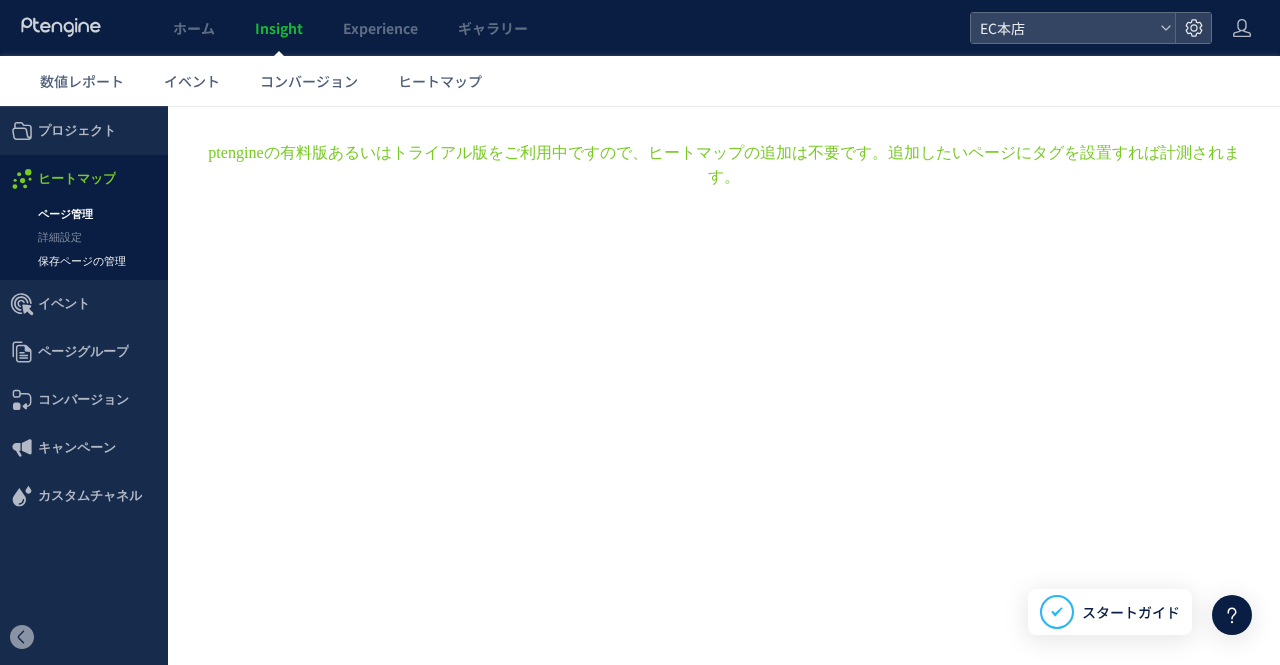 click on "保存ページの管理" at bounding box center (84, 261) 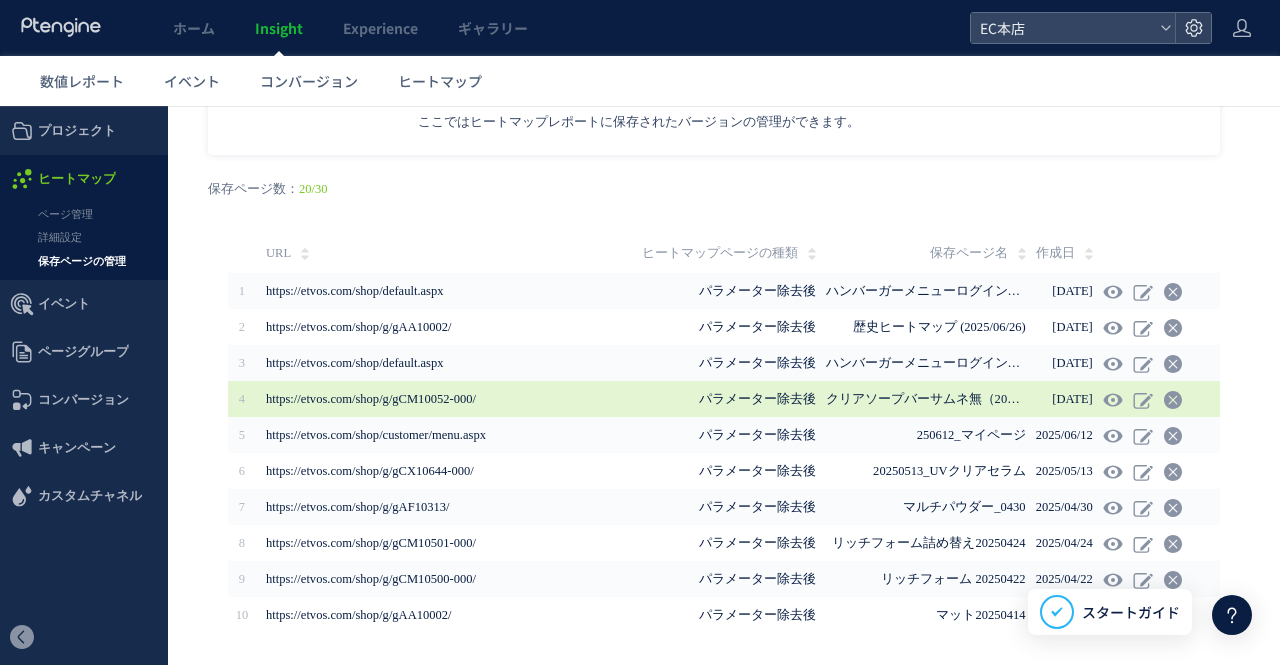scroll, scrollTop: 160, scrollLeft: 0, axis: vertical 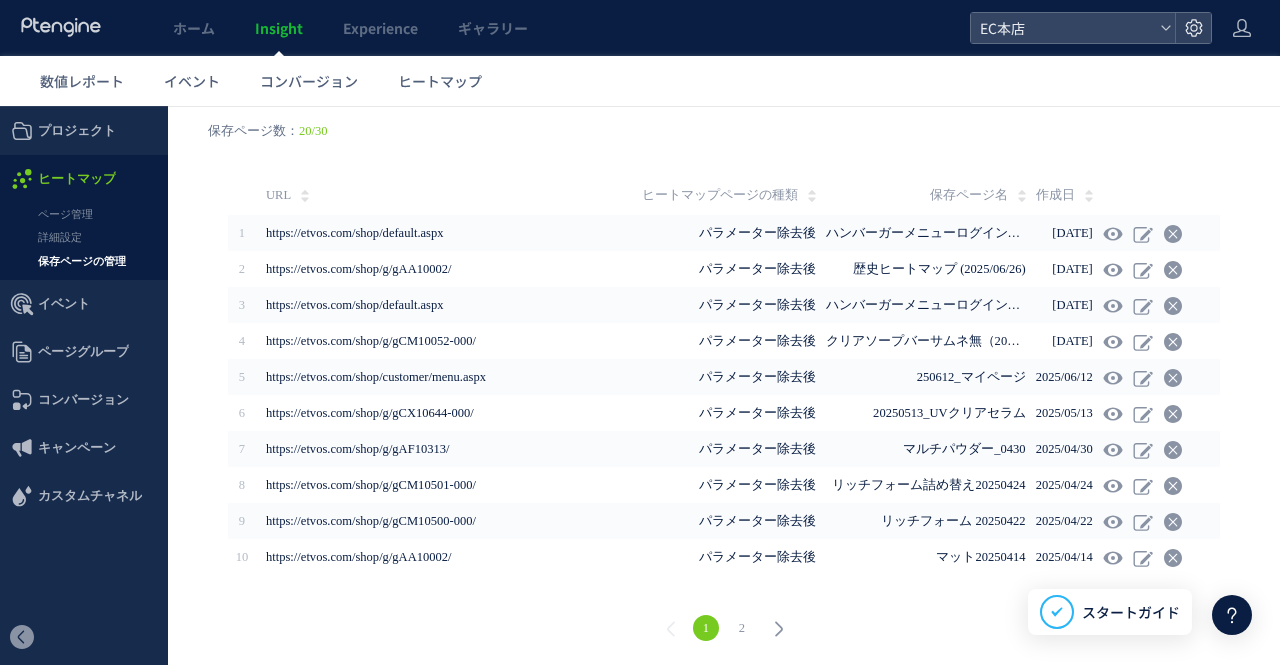 click on "2" at bounding box center [742, 628] 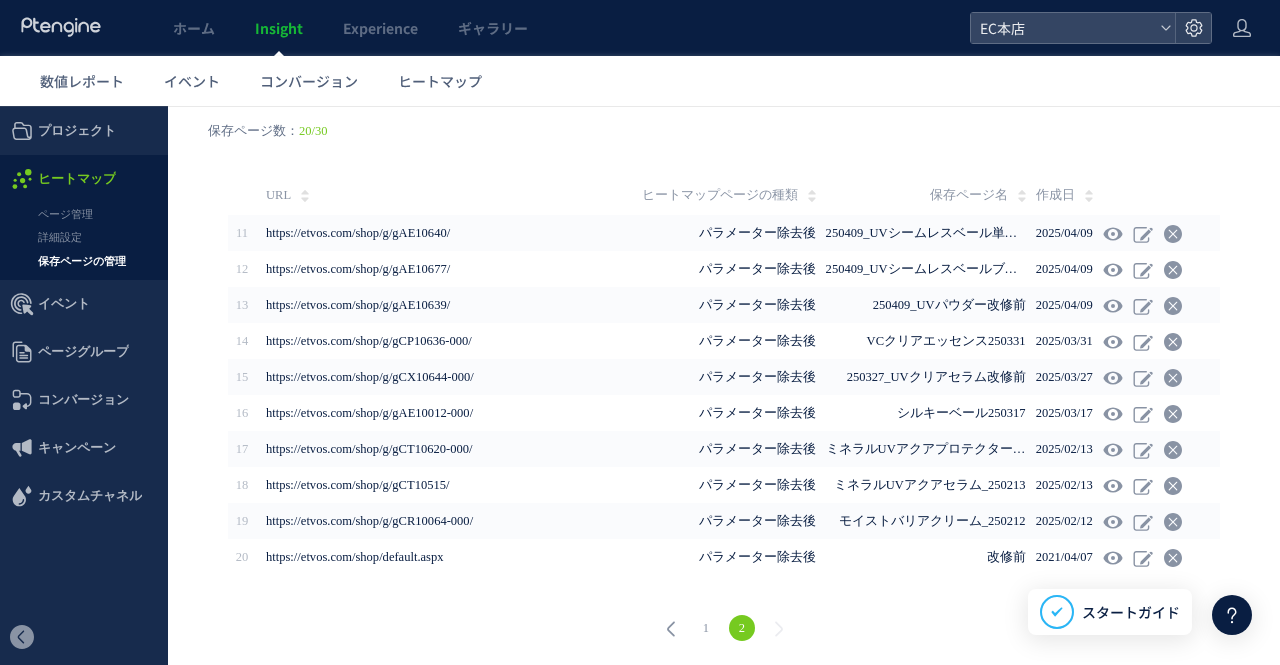 click on "2" at bounding box center (742, 628) 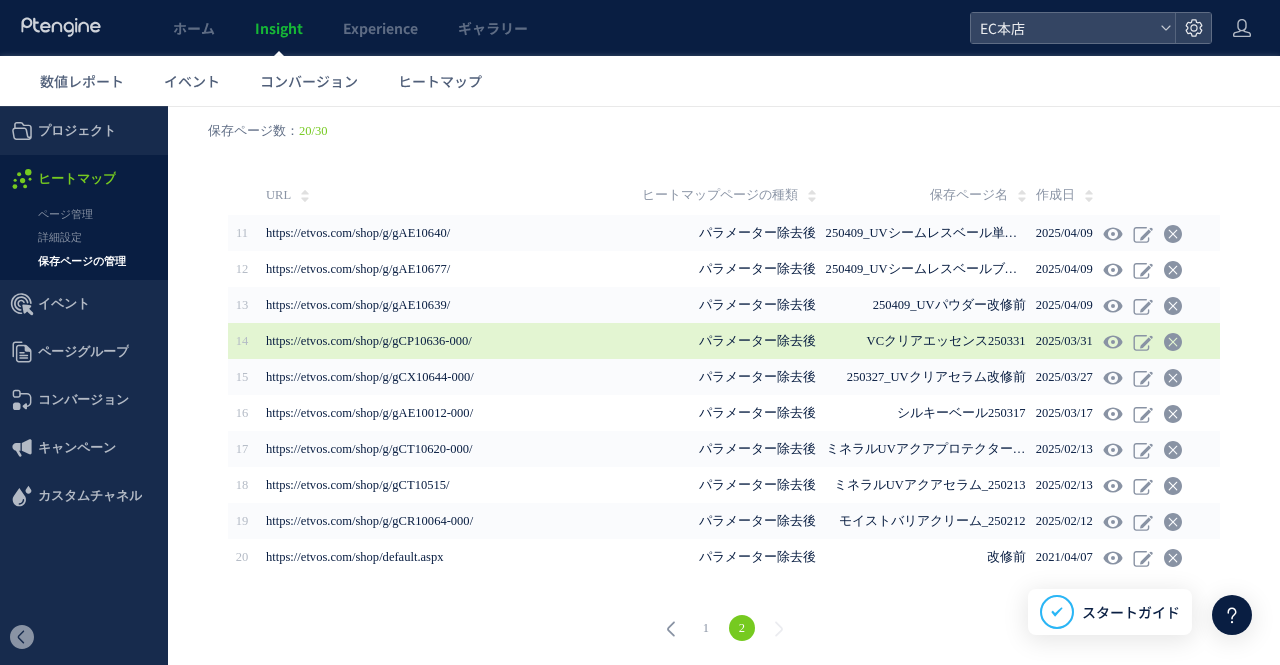 click on "VCクリアエッセンス250331" at bounding box center [946, 341] 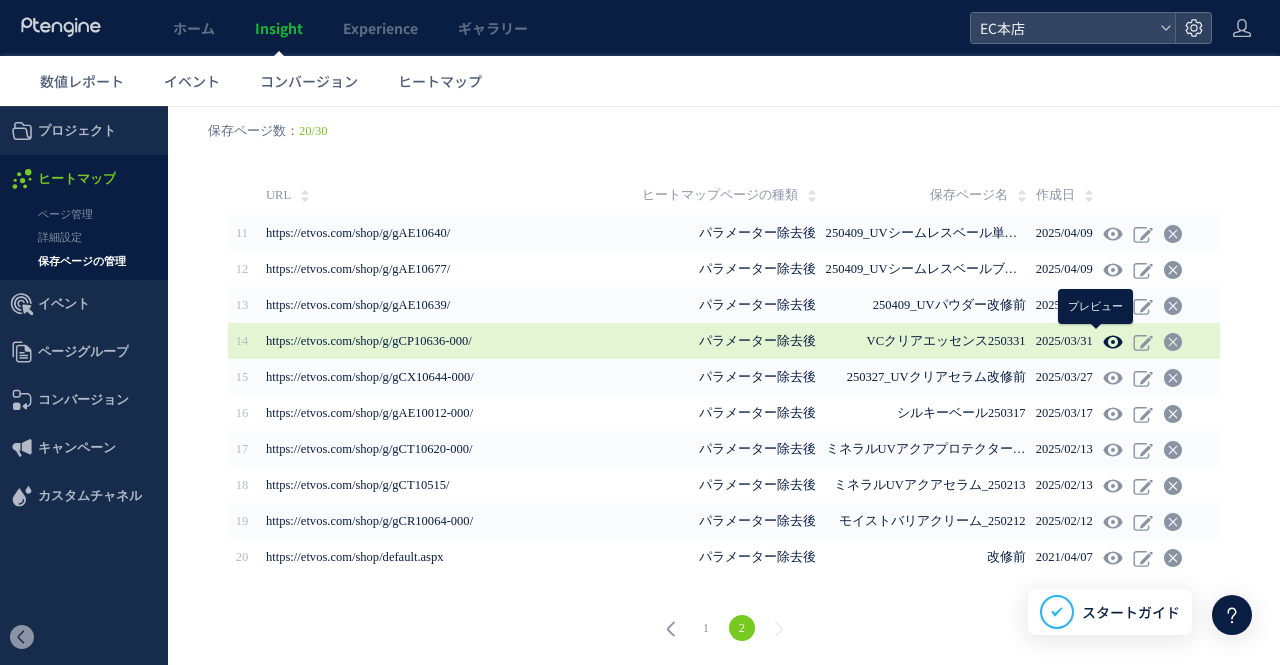 click 